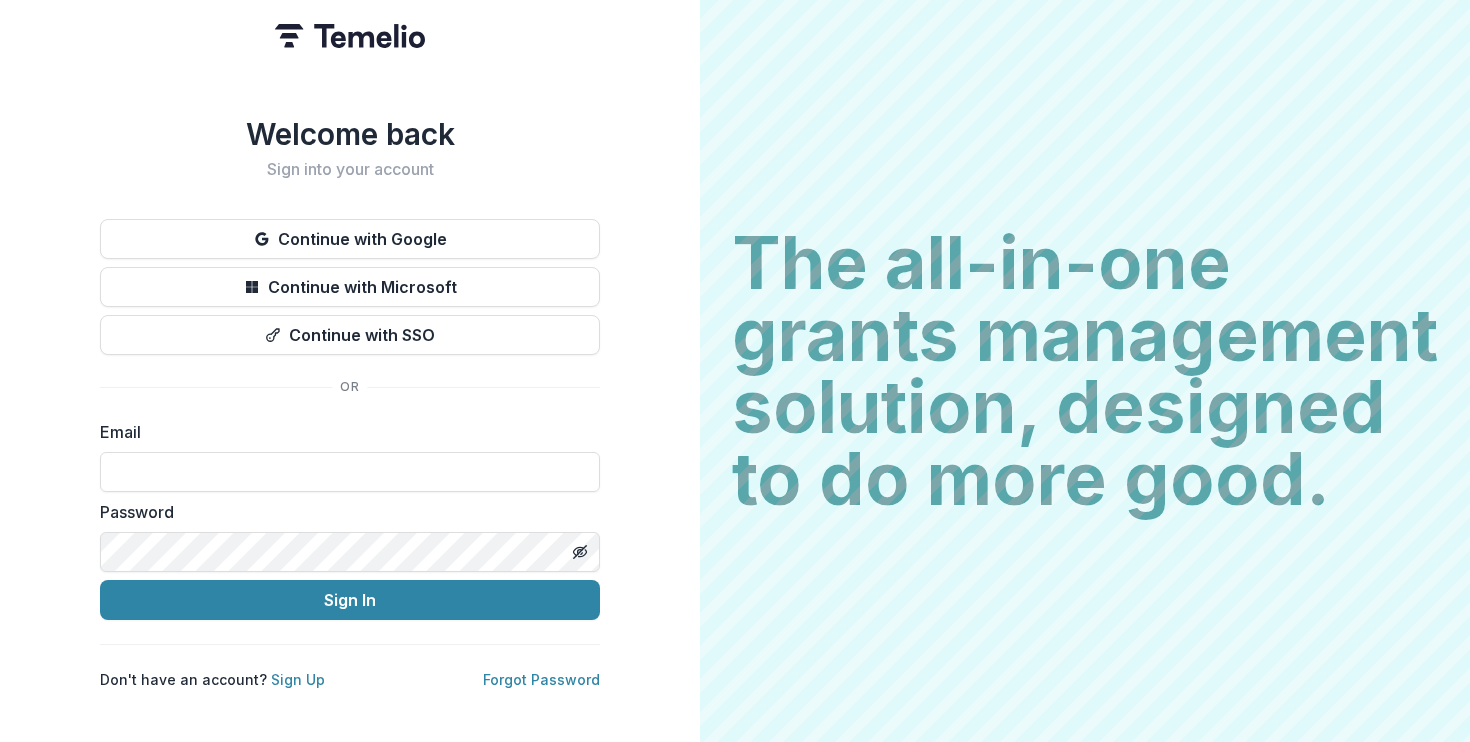 scroll, scrollTop: 0, scrollLeft: 0, axis: both 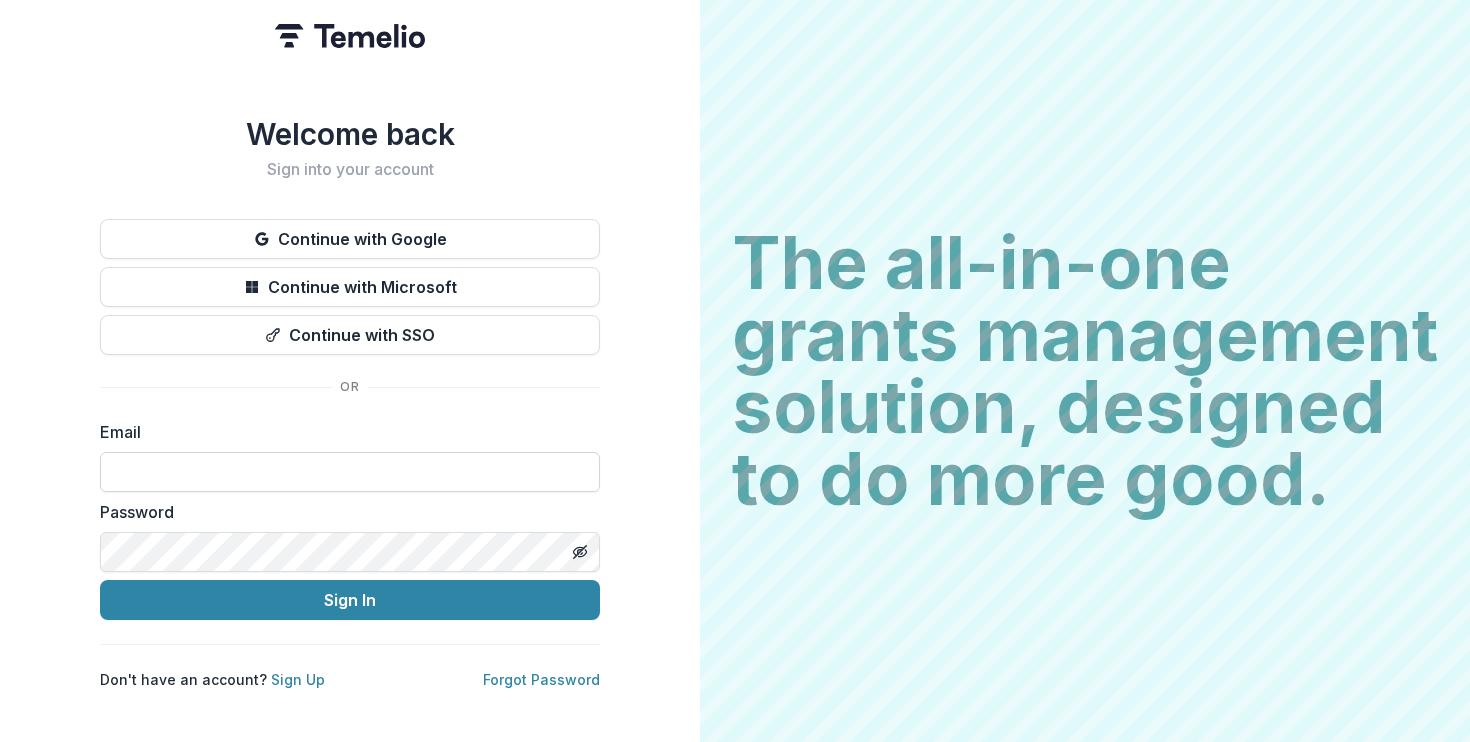 click at bounding box center (350, 472) 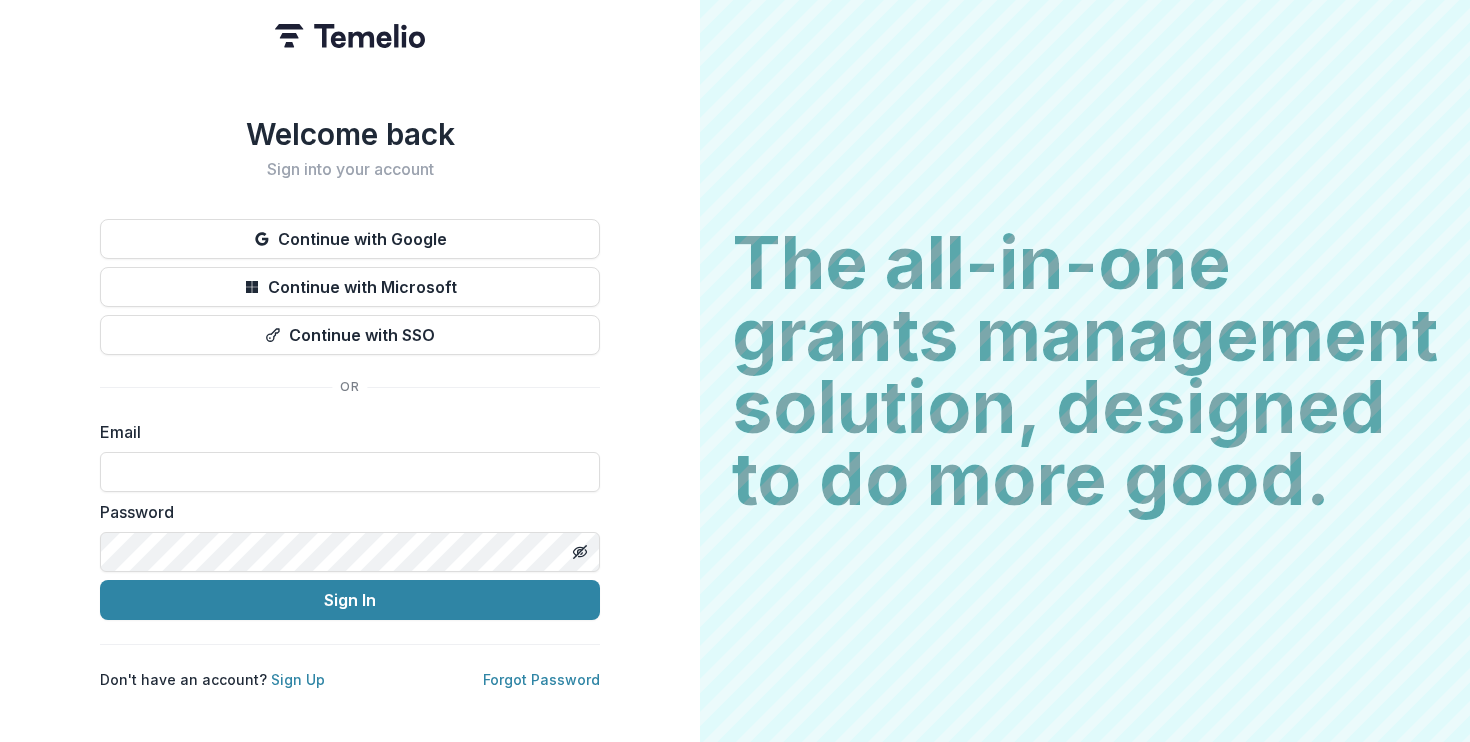 type on "**********" 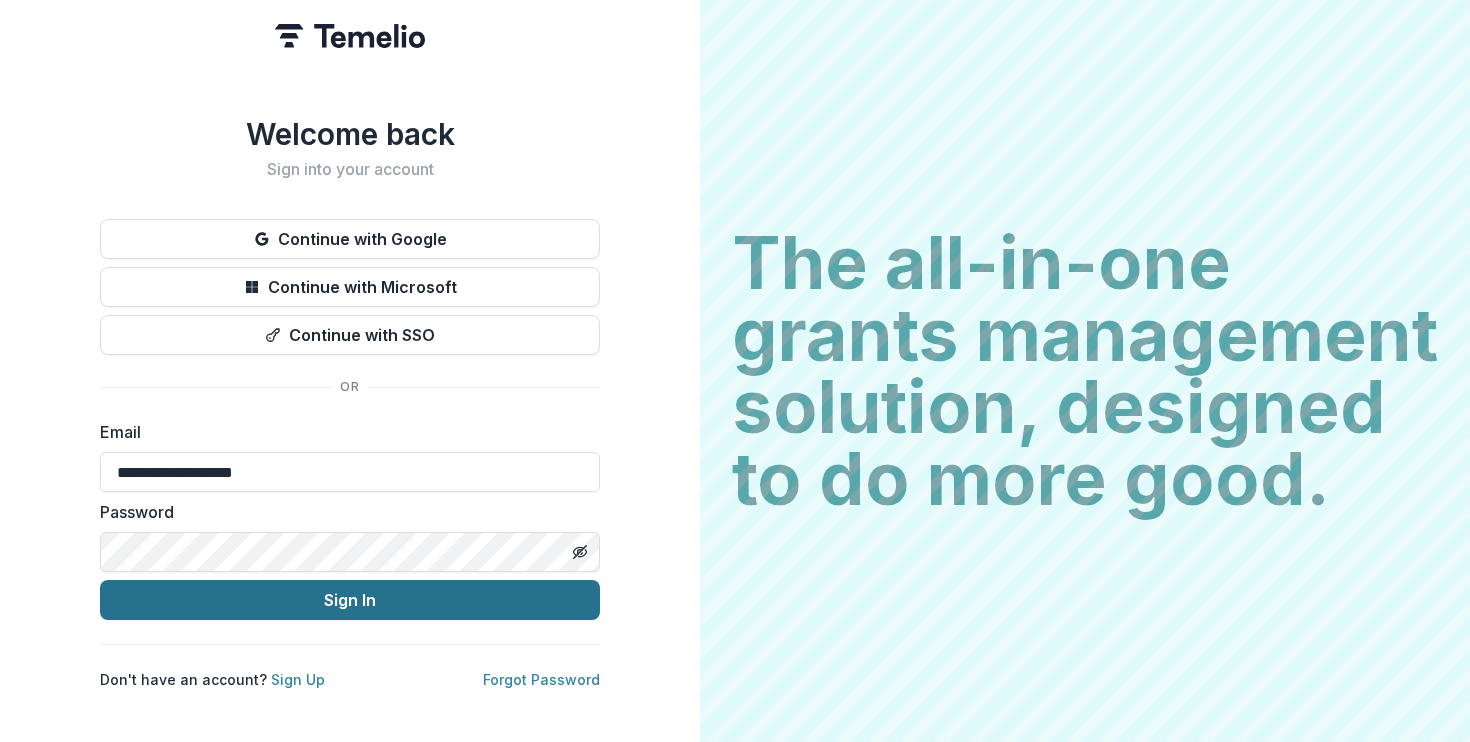 click on "Sign In" at bounding box center [350, 600] 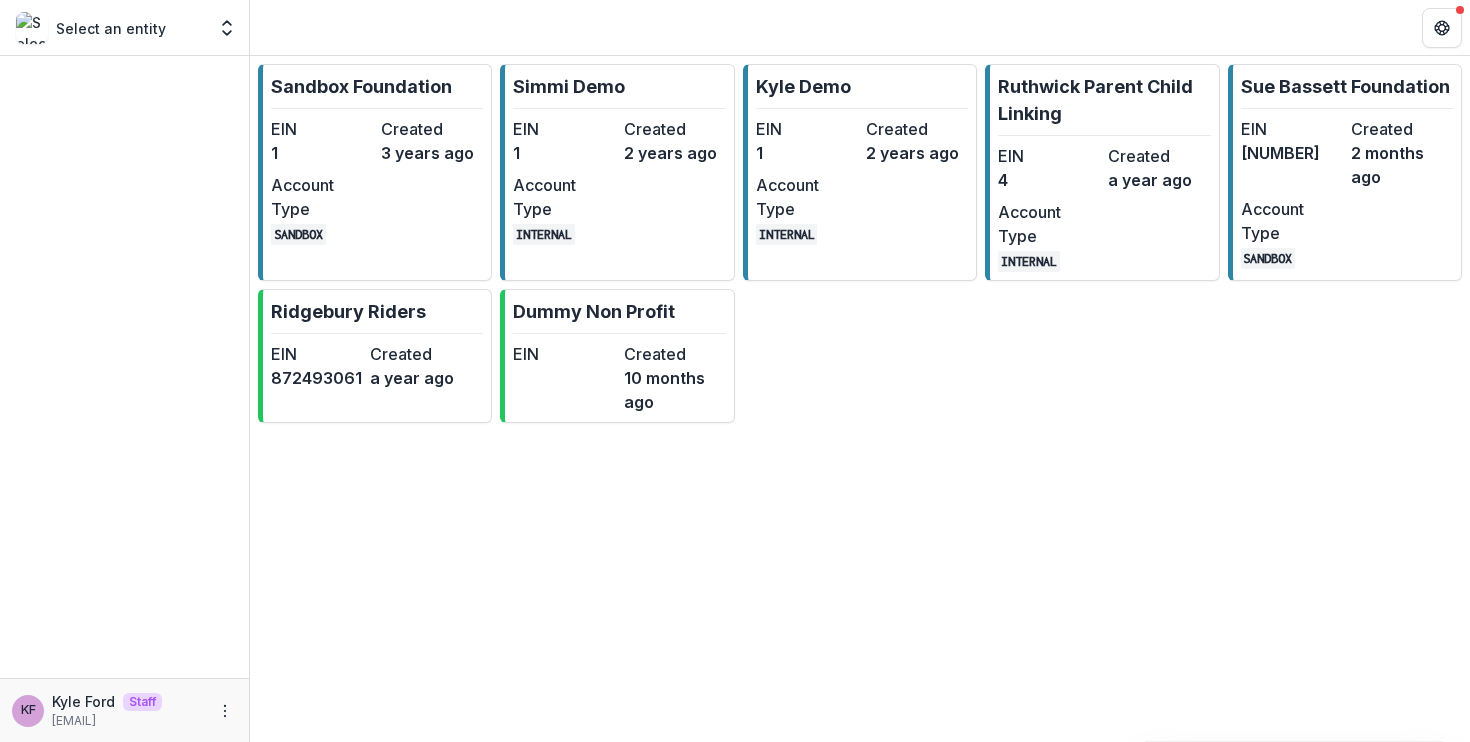 scroll, scrollTop: 0, scrollLeft: 0, axis: both 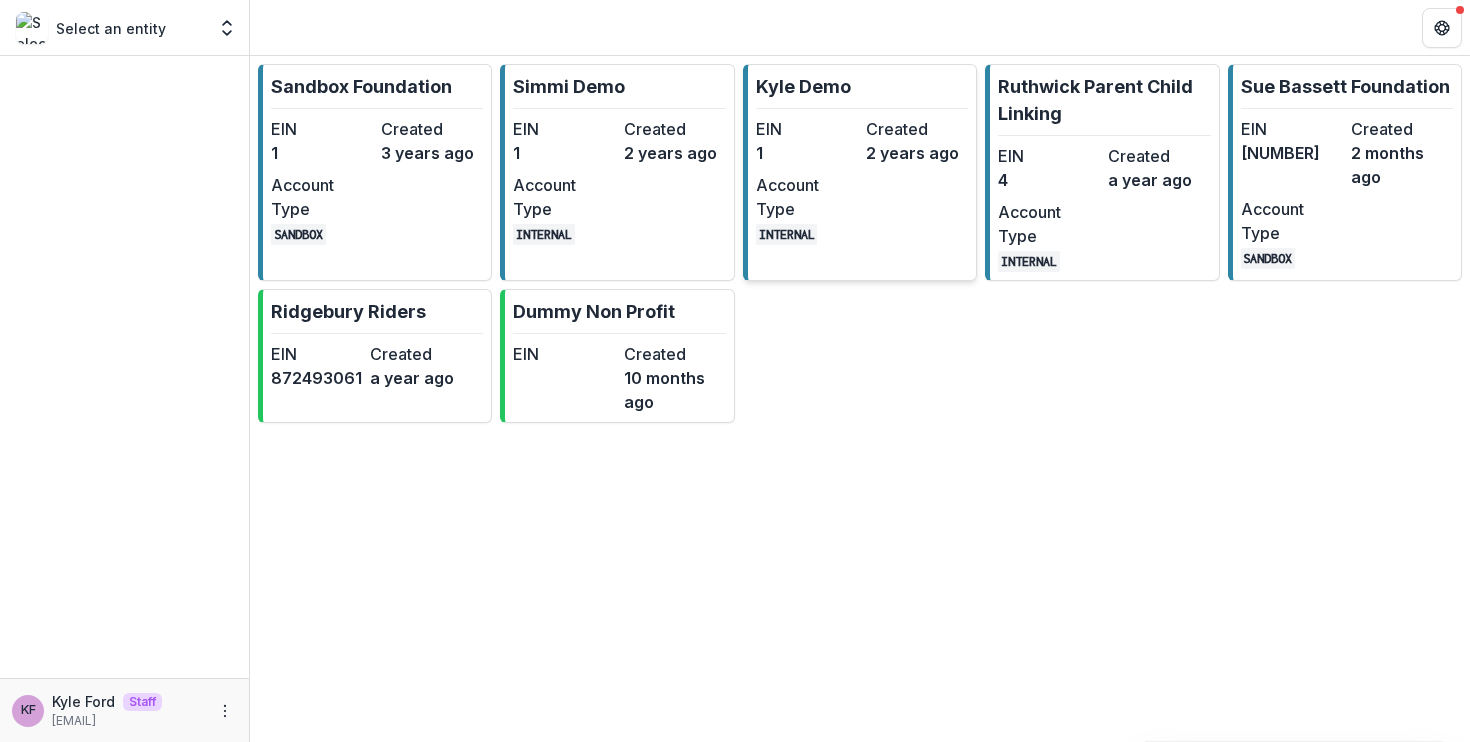 click on "EIN 1 Created 2 years ago Account Type INTERNAL" at bounding box center [862, 181] 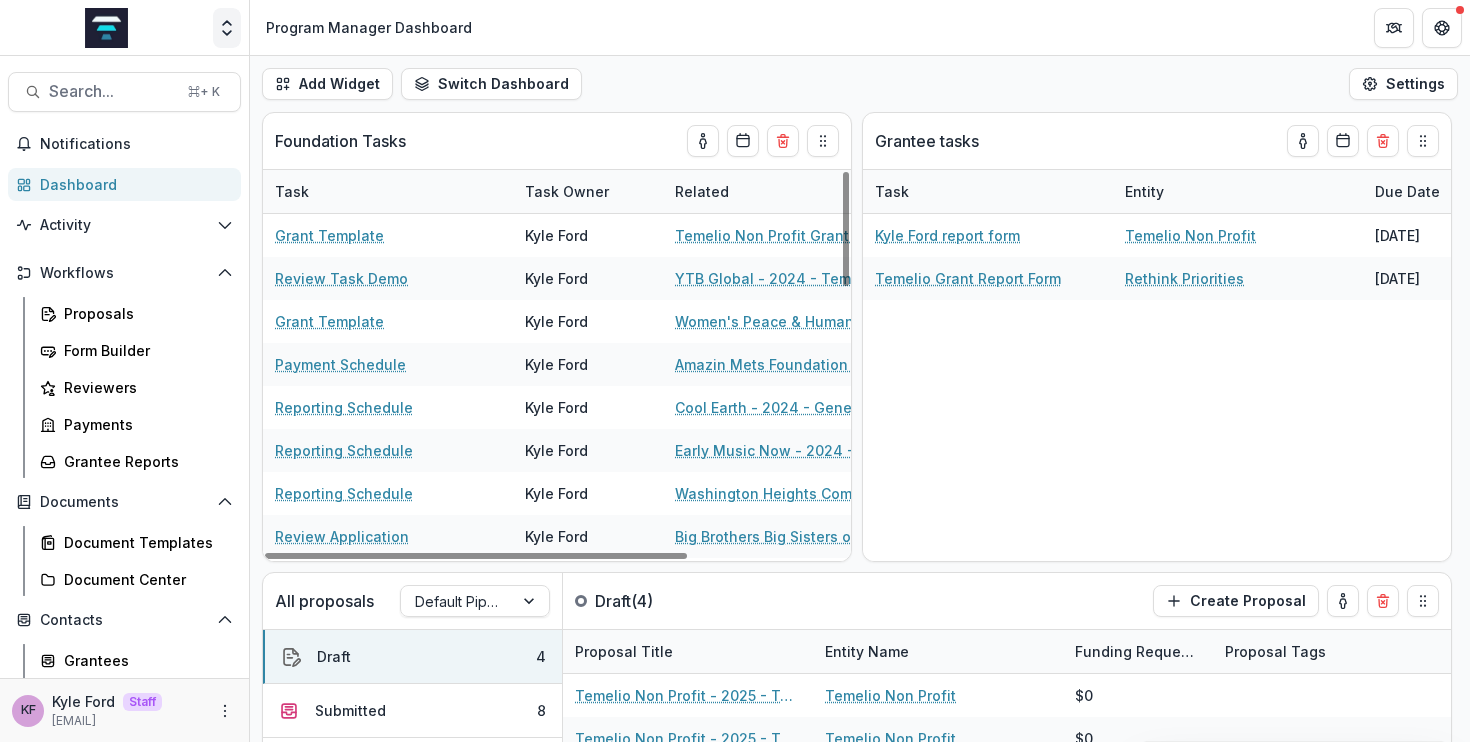 click at bounding box center (227, 28) 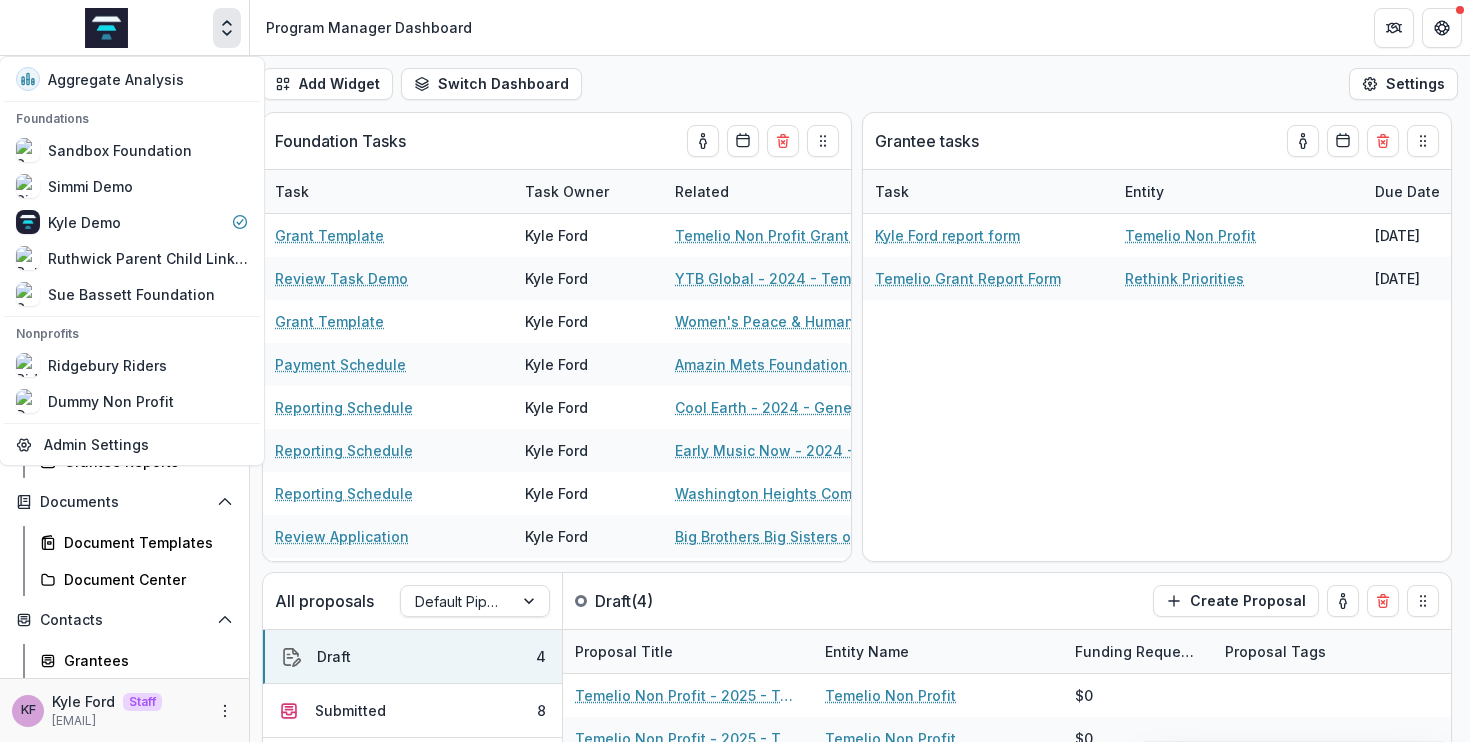 click on "Program Manager Dashboard" at bounding box center [860, 27] 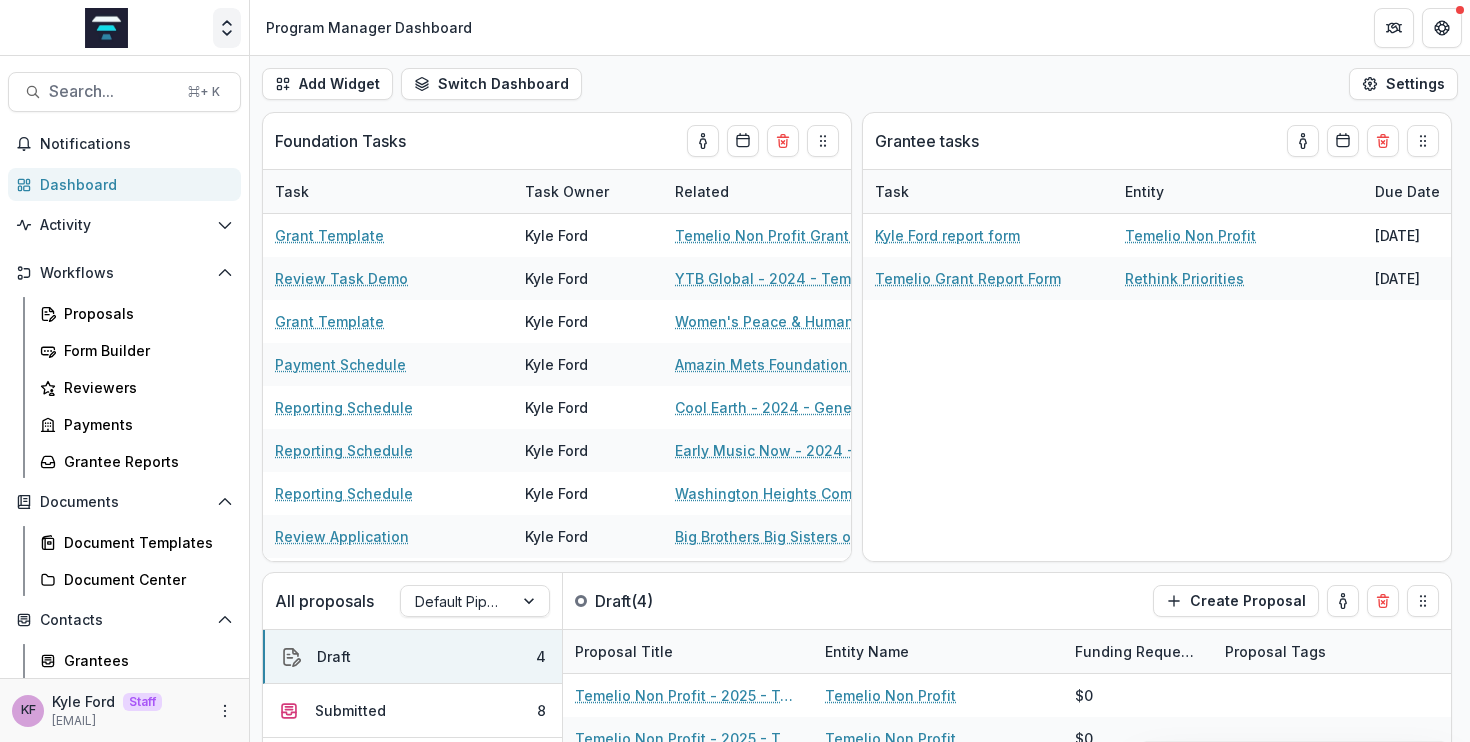 click at bounding box center [227, 28] 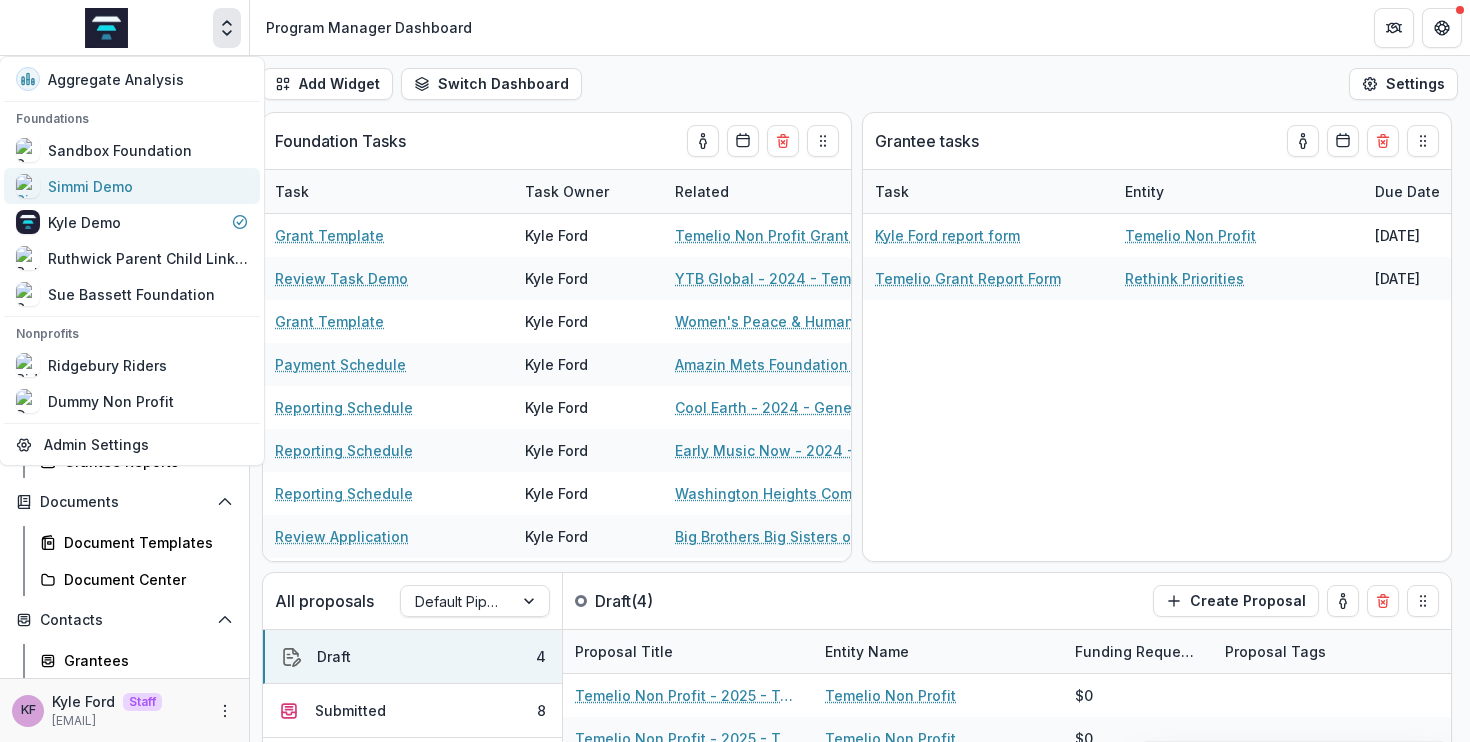 click on "Simmi Demo" at bounding box center (132, 186) 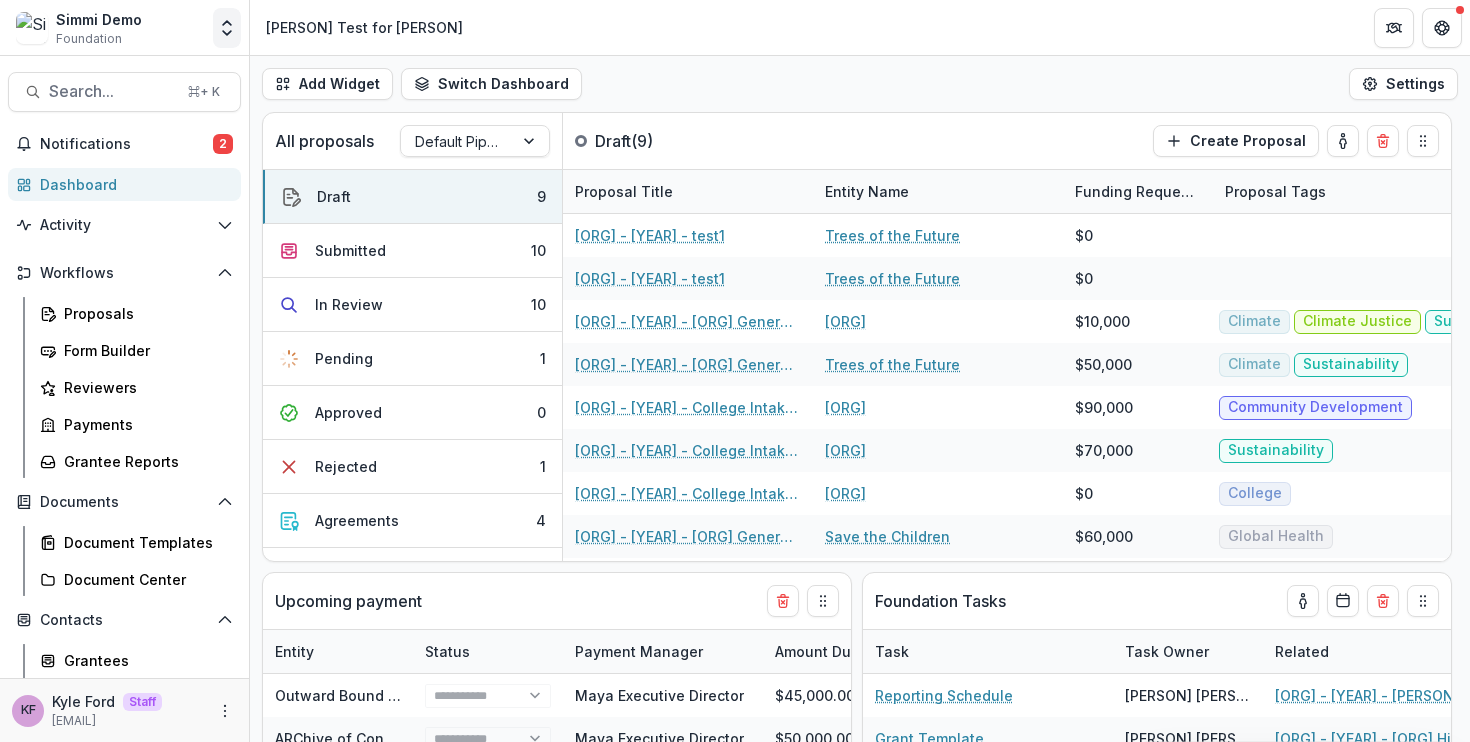click at bounding box center (227, 28) 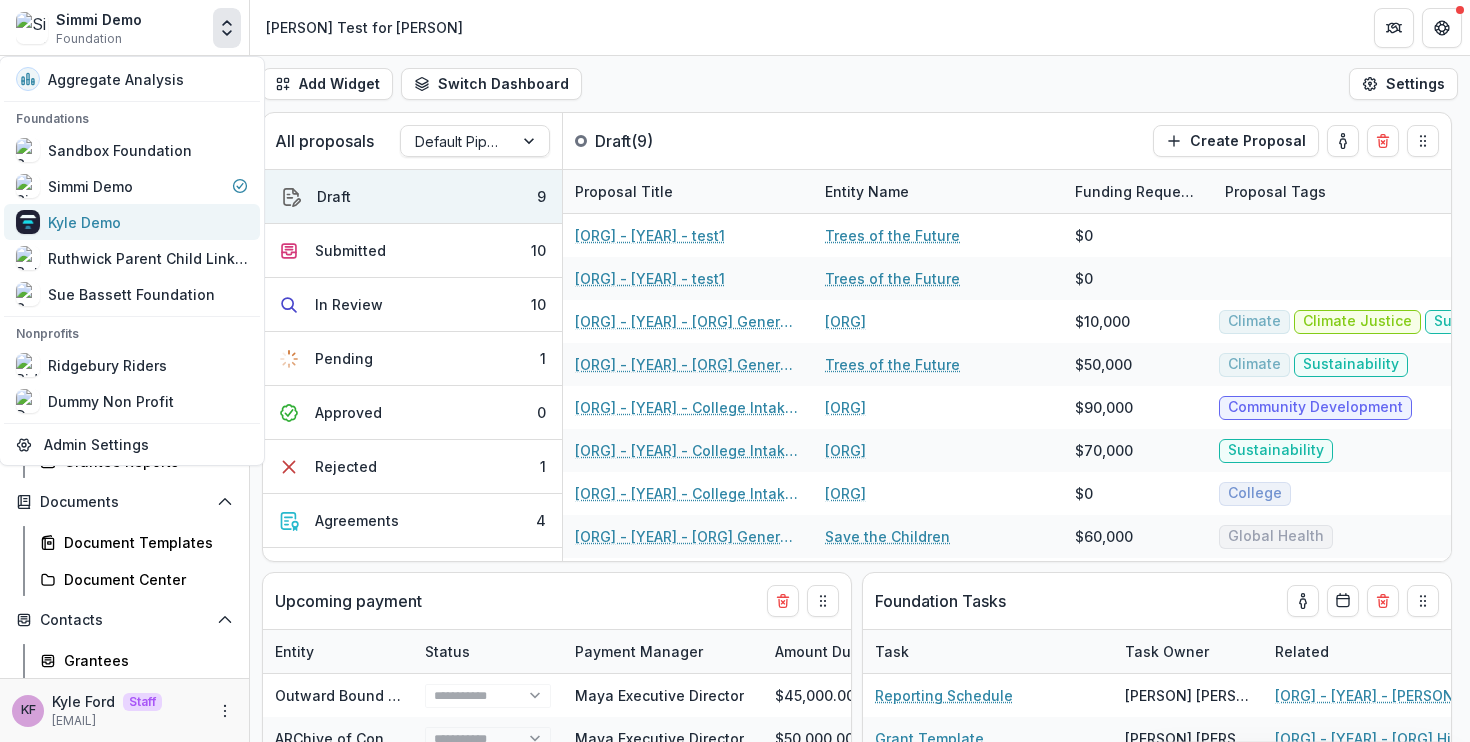 click on "Kyle Demo" at bounding box center (132, 222) 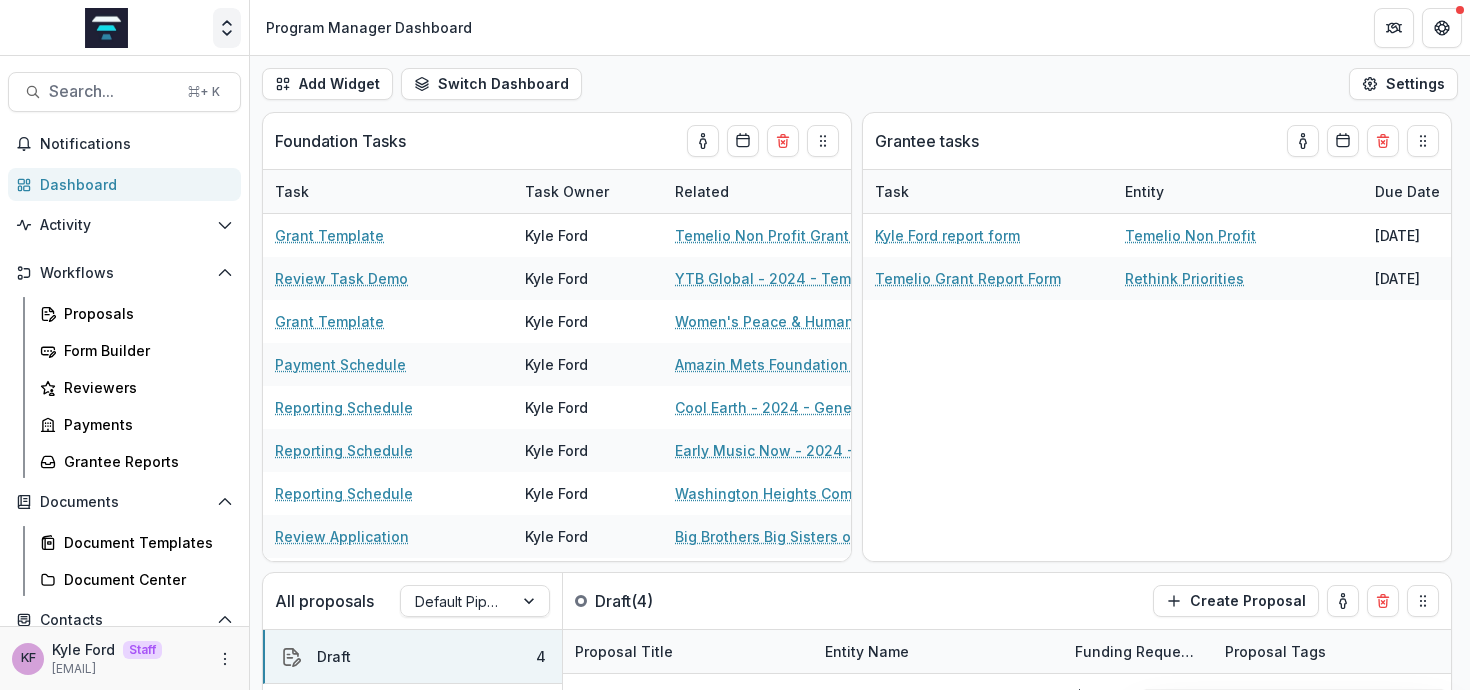 click at bounding box center (227, 28) 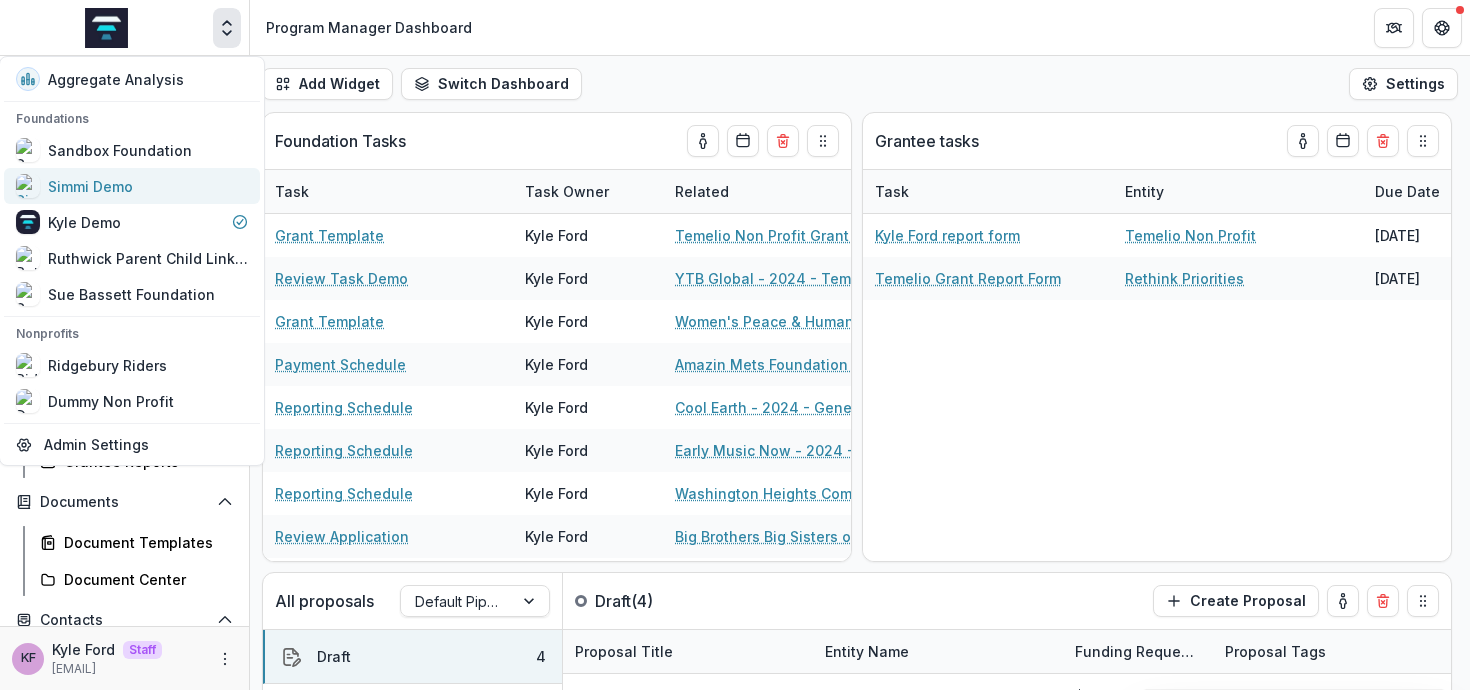 click on "Simmi Demo" at bounding box center (132, 186) 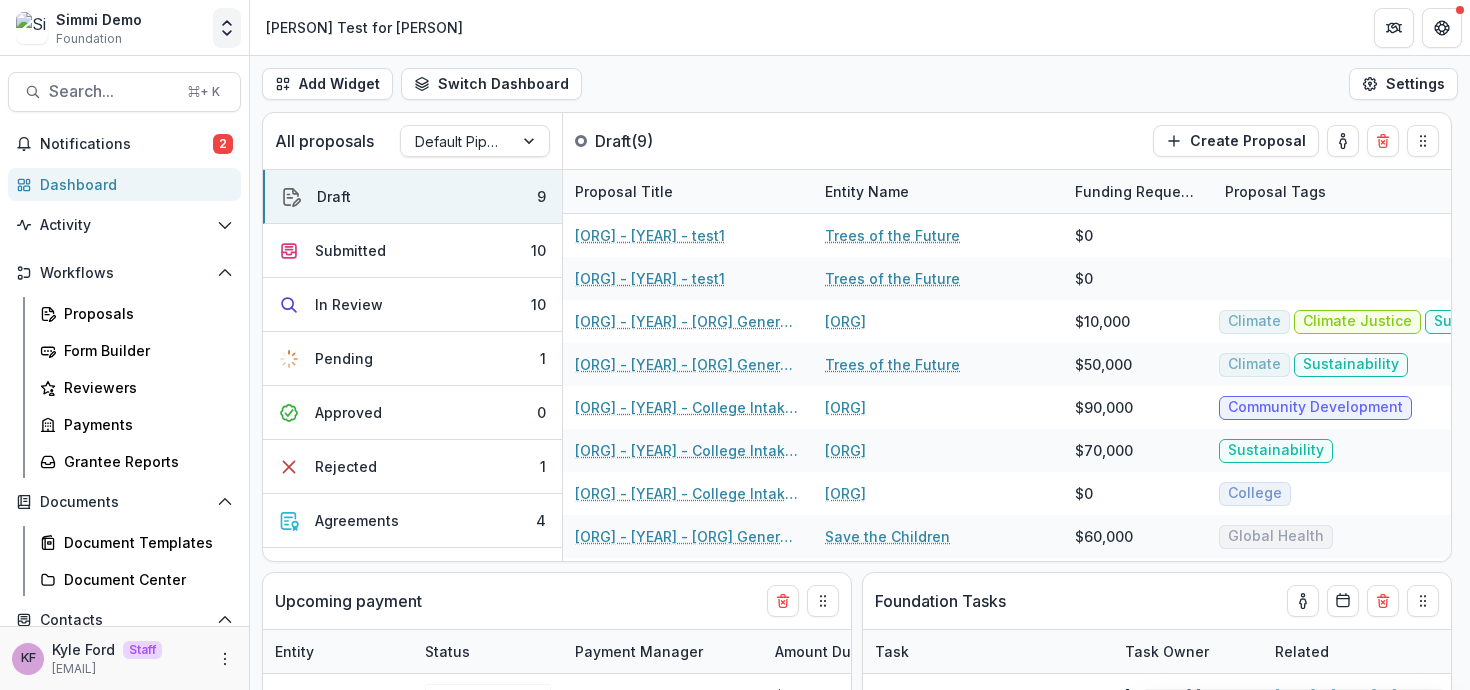 click at bounding box center (227, 28) 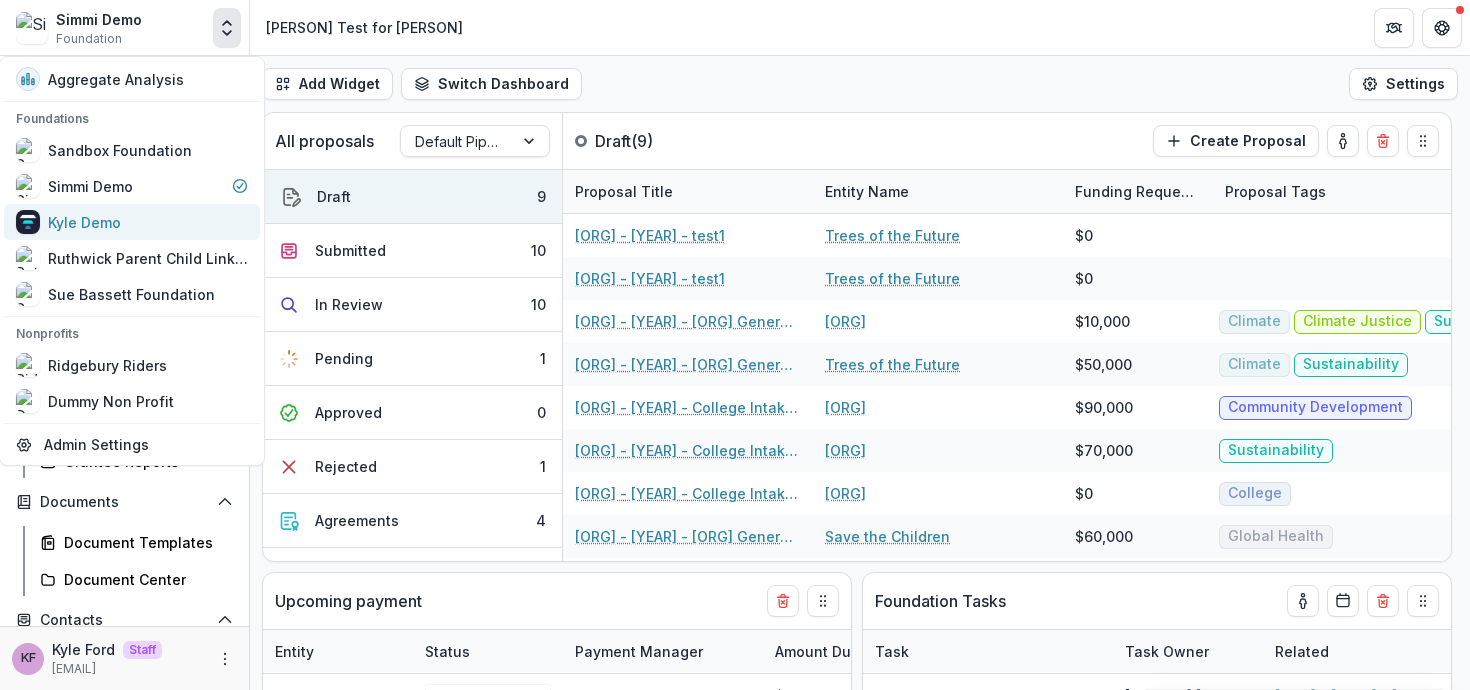 click on "Kyle Demo" at bounding box center (132, 222) 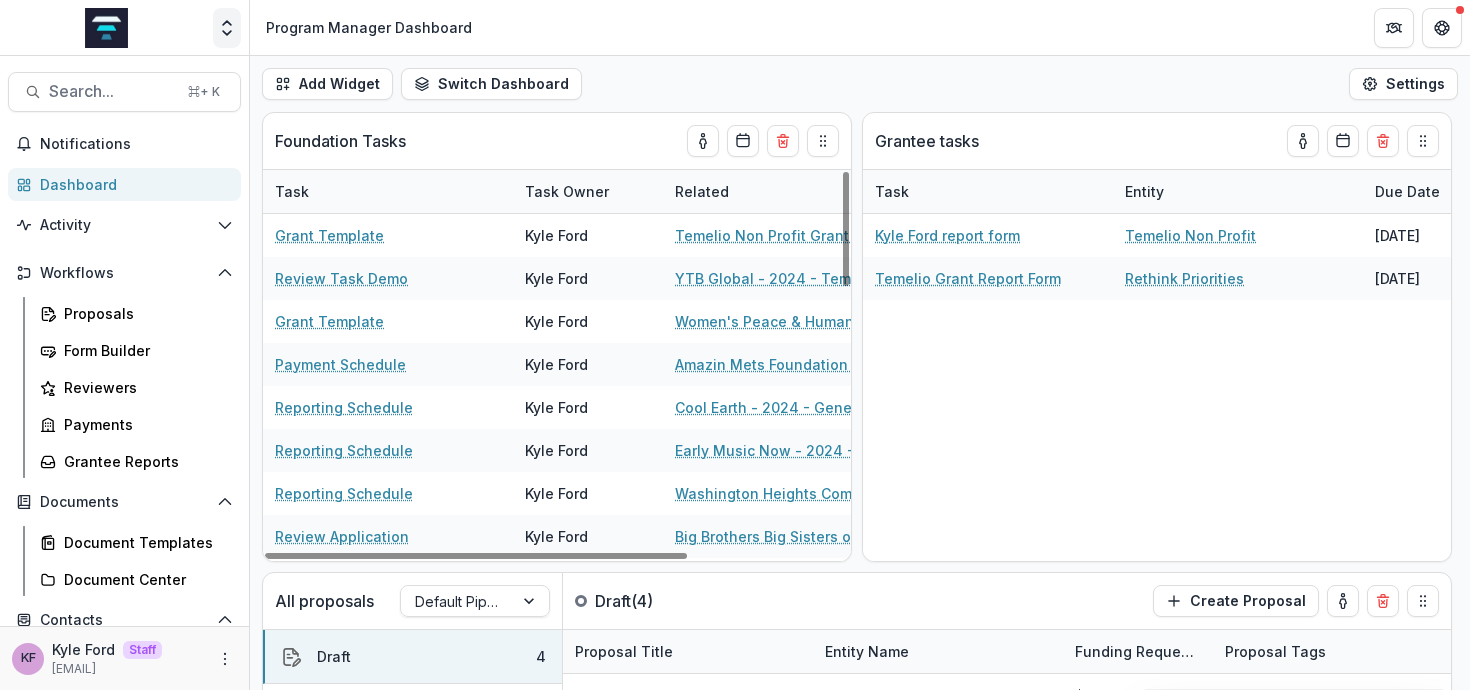 click 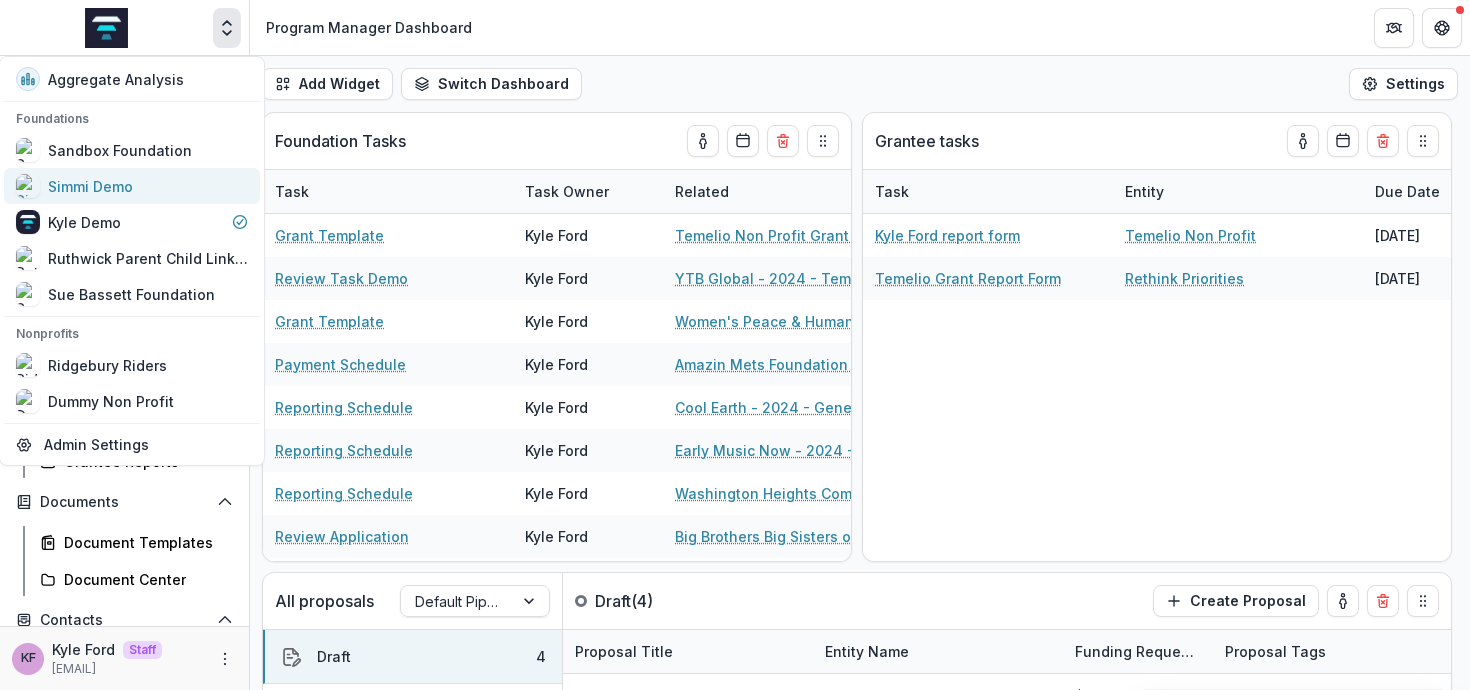 click on "Simmi Demo" at bounding box center (132, 186) 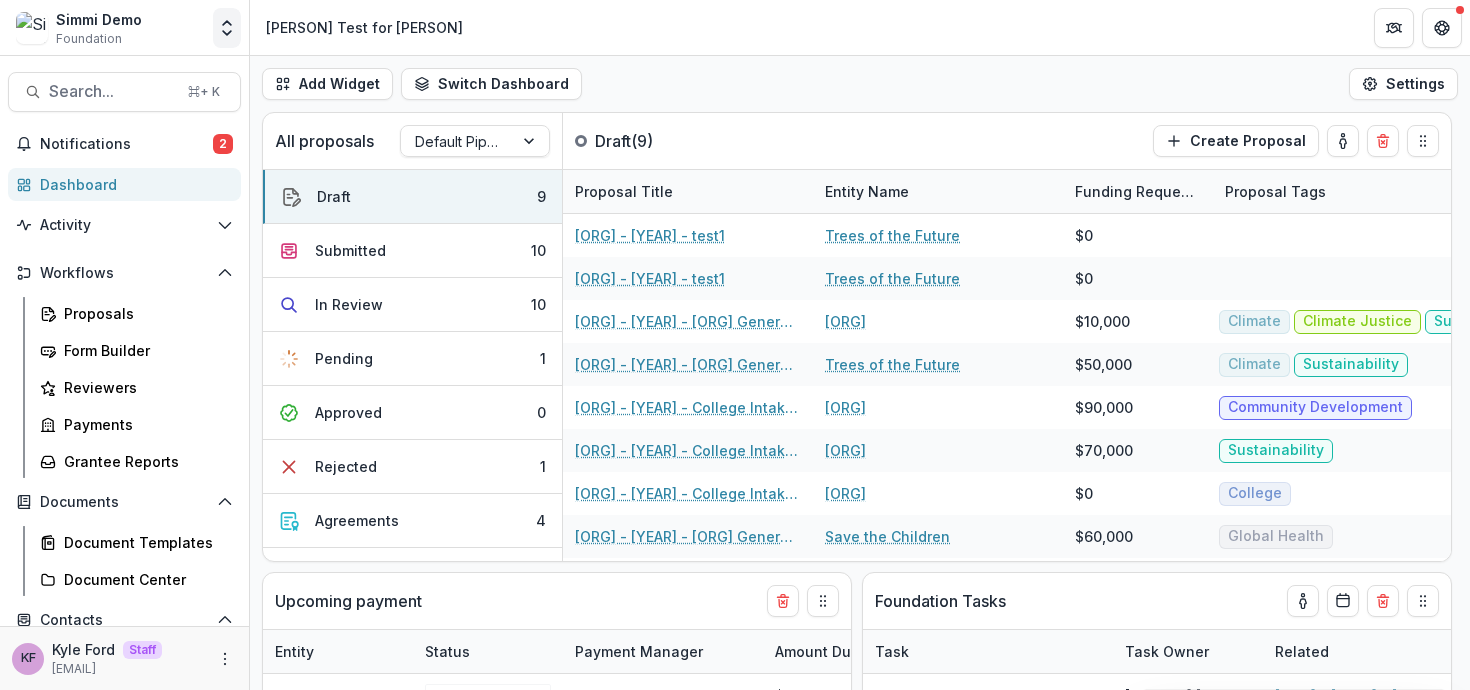 click at bounding box center [227, 28] 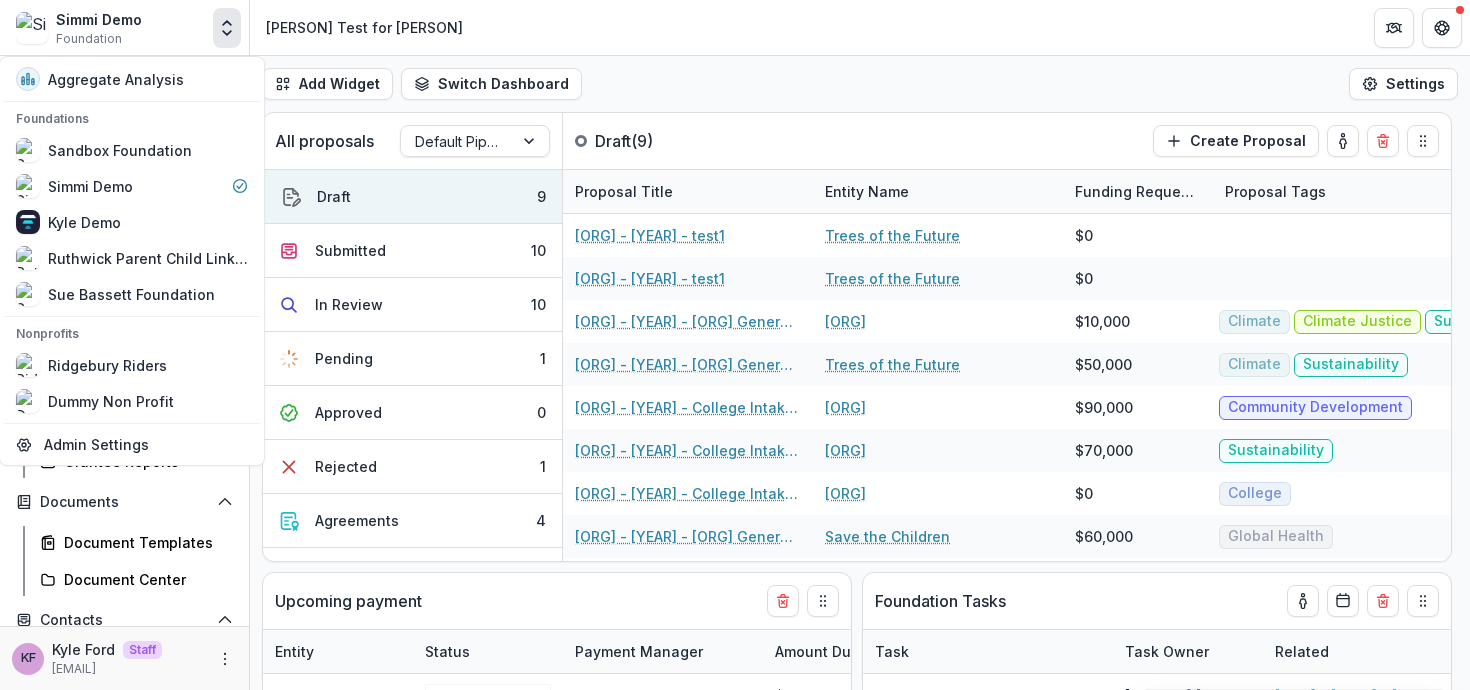 click on "Add Widget Switch Dashboard [PERSON] New Dashboard Settings" at bounding box center [860, 84] 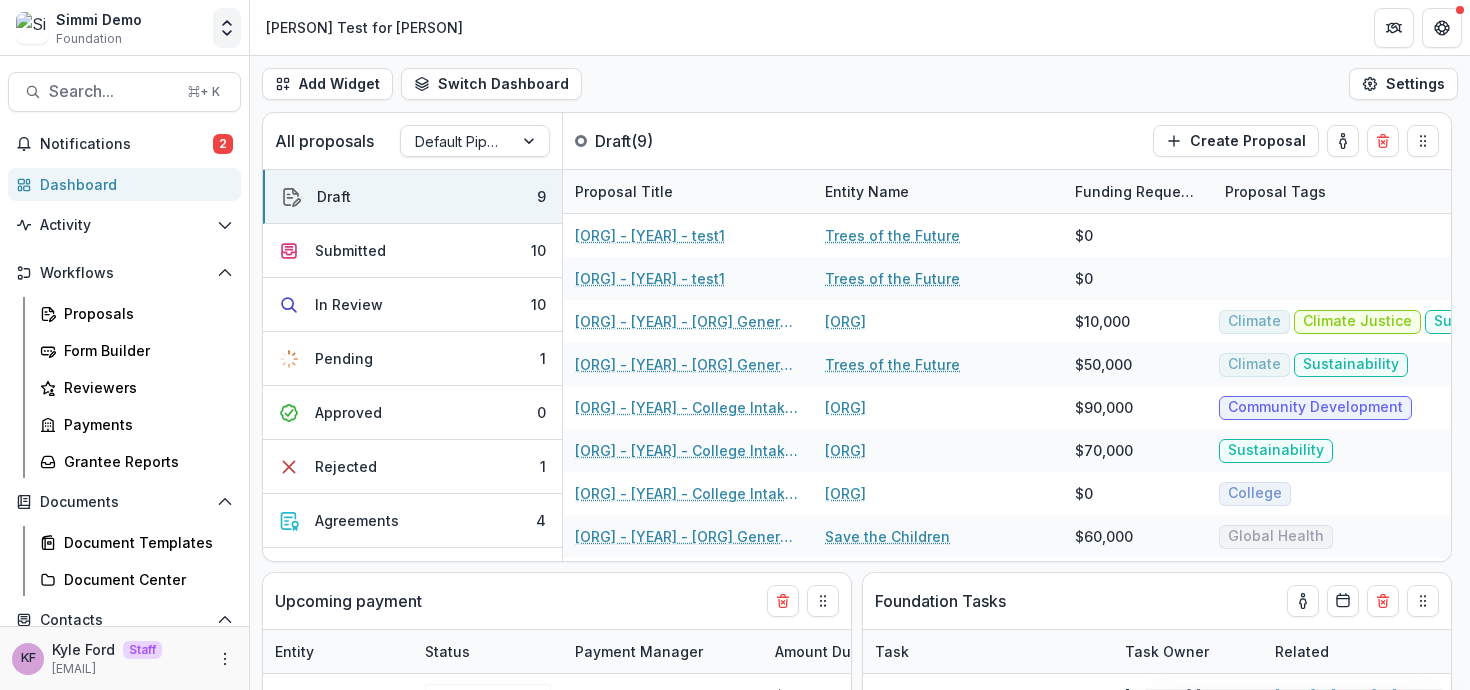 click at bounding box center [227, 28] 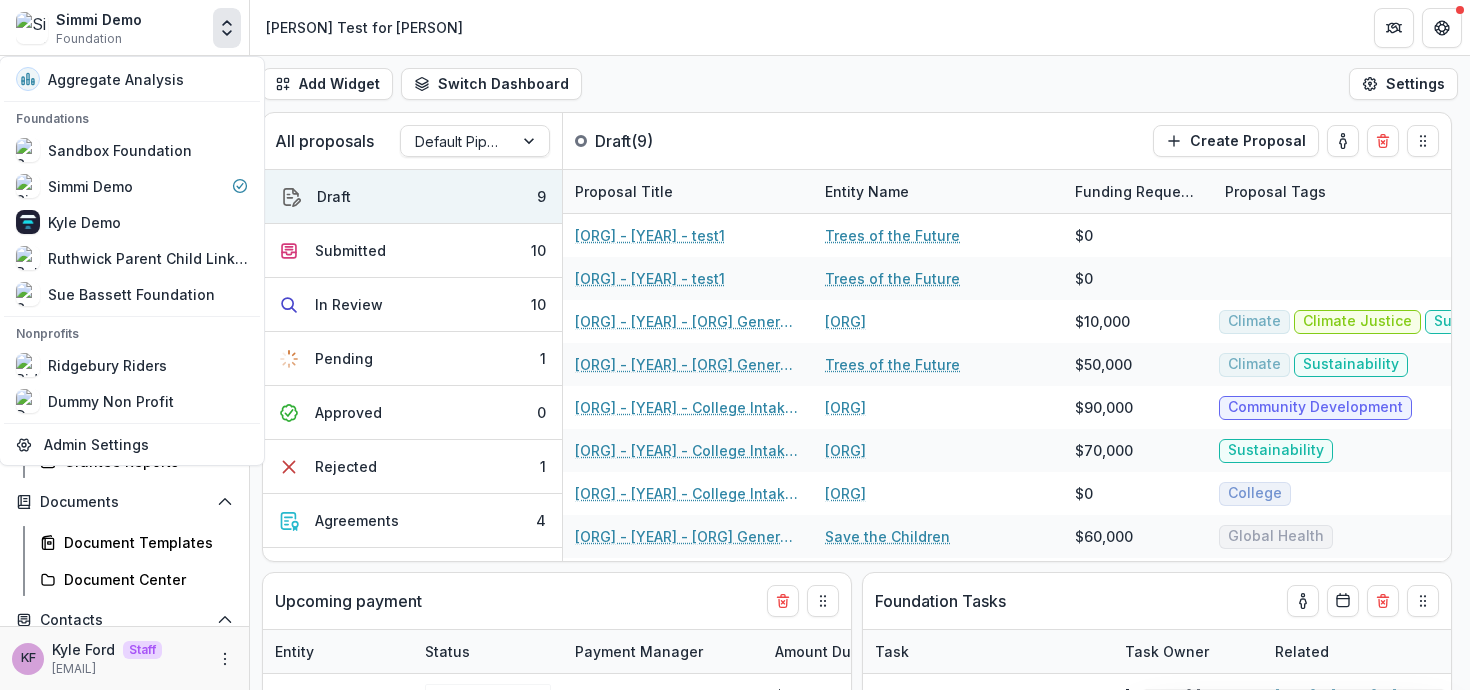 click 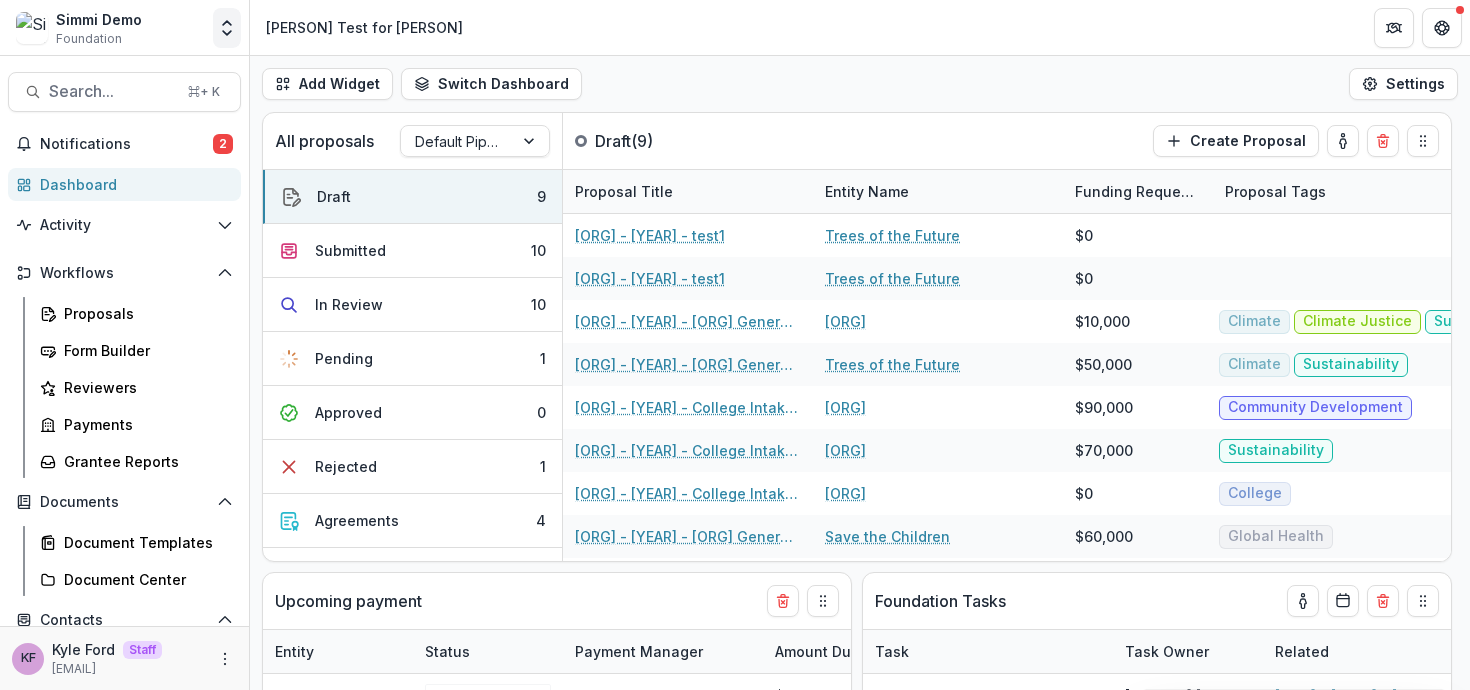 click at bounding box center [227, 28] 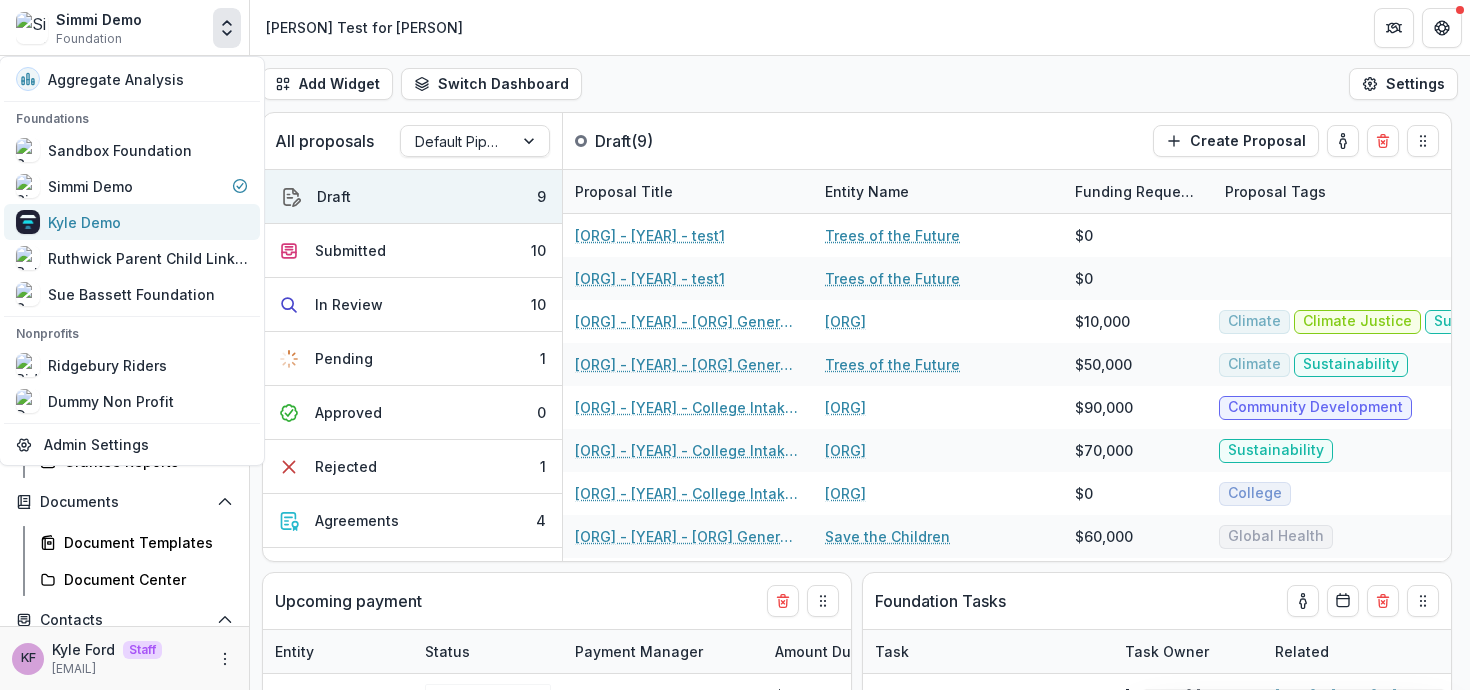 click on "Kyle Demo" at bounding box center [132, 222] 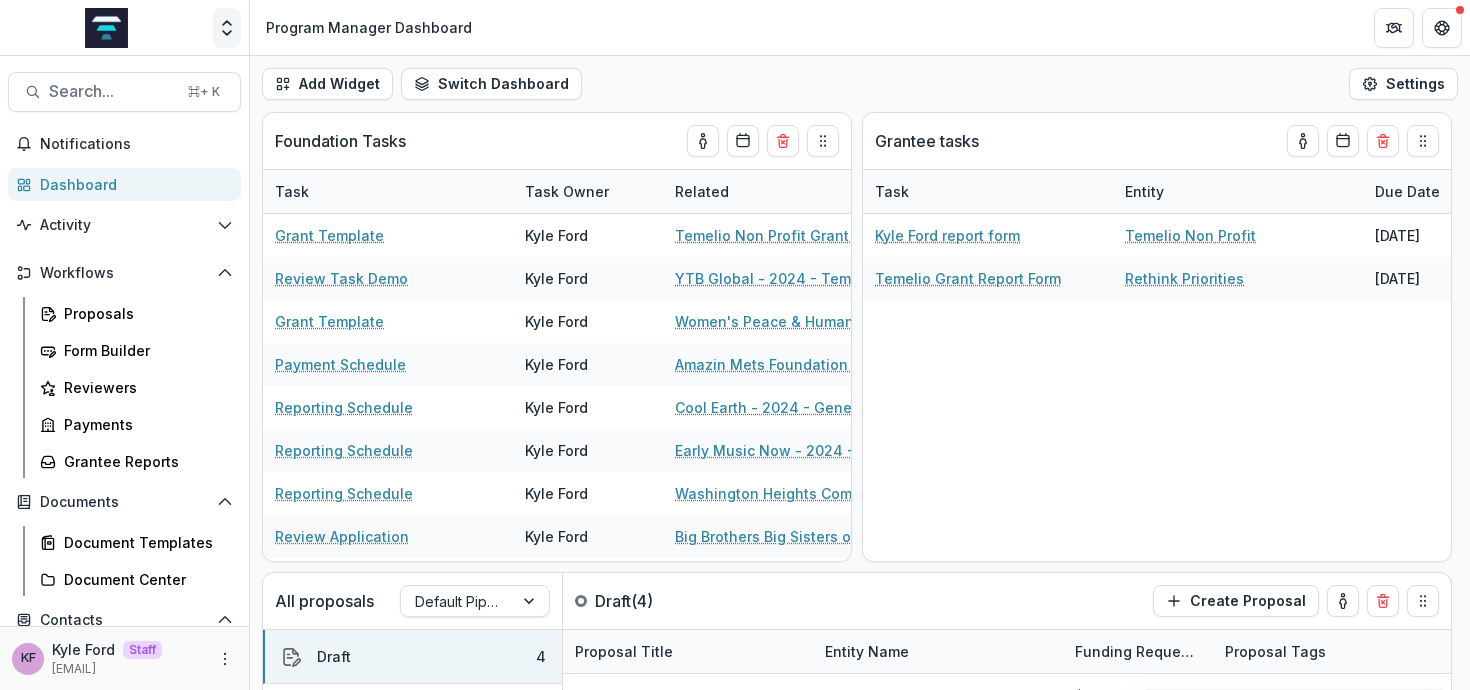 click 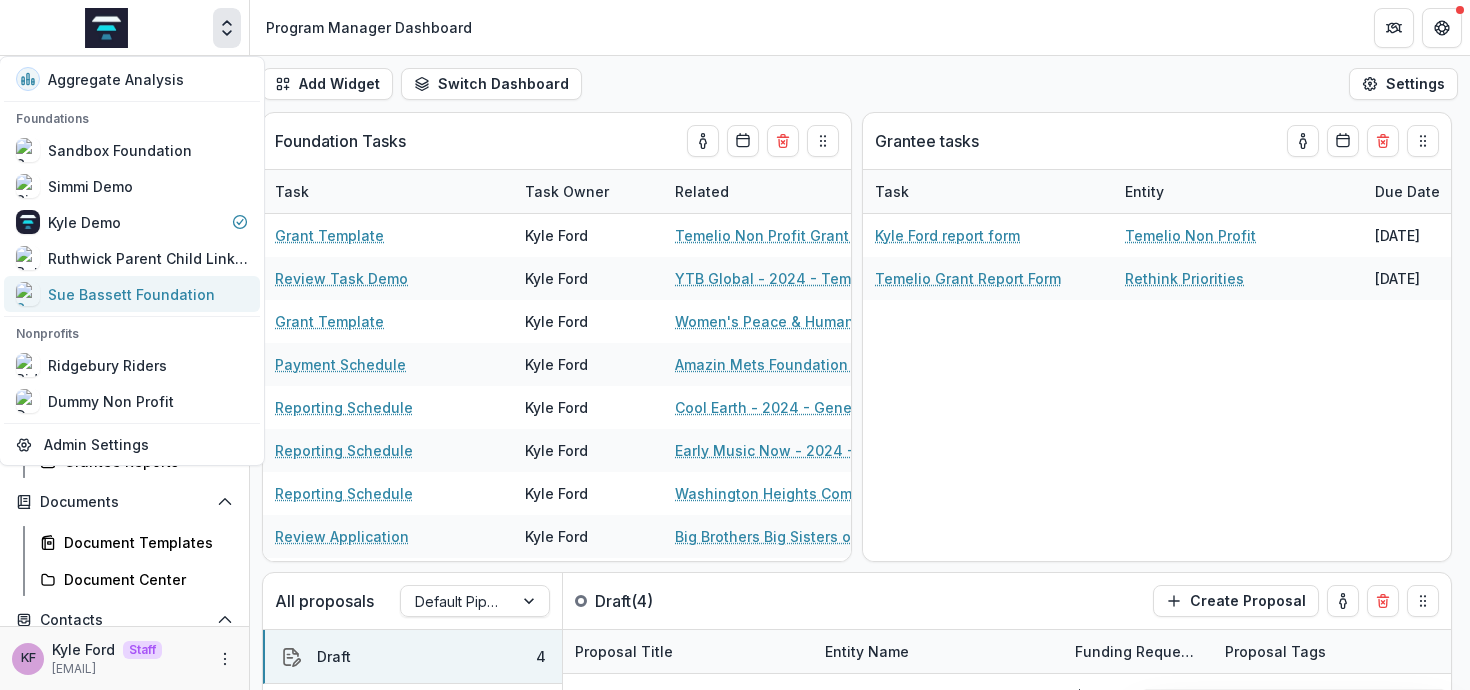 click on "Sue Bassett Foundation" at bounding box center [115, 294] 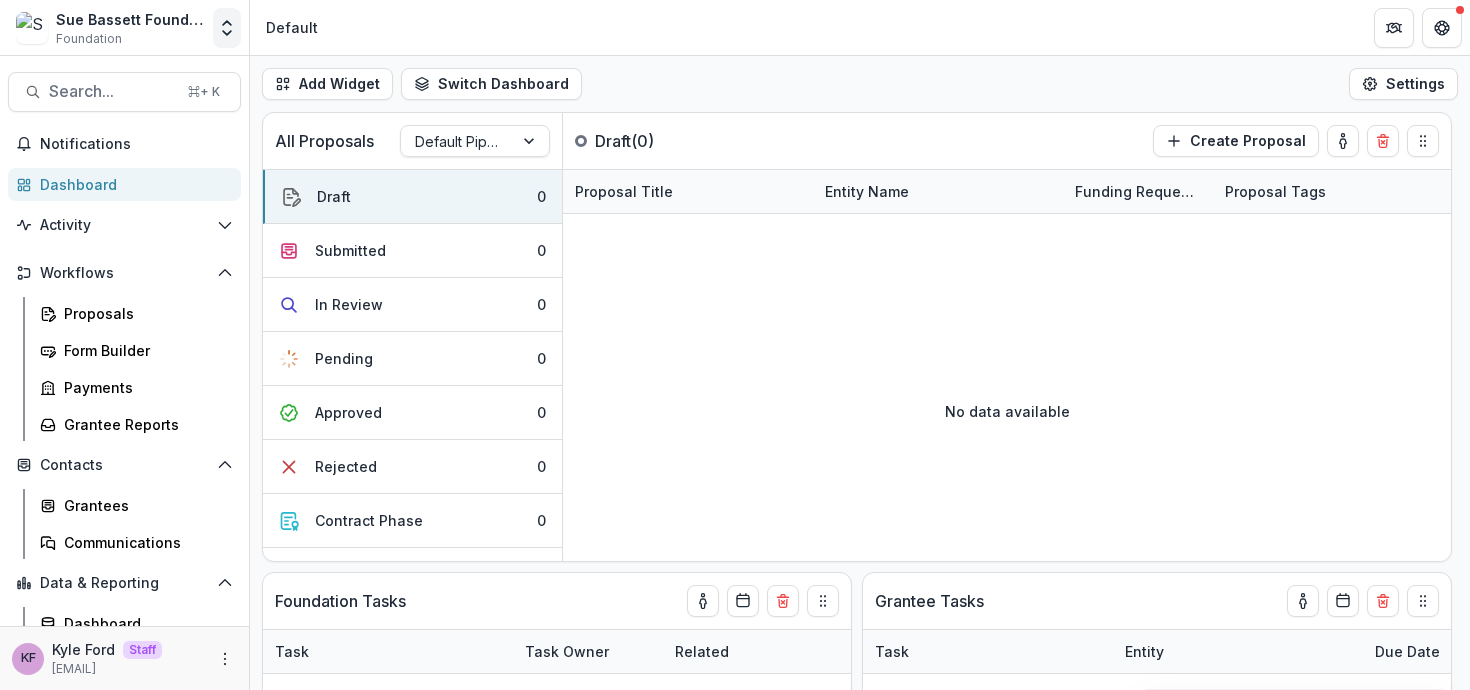 click 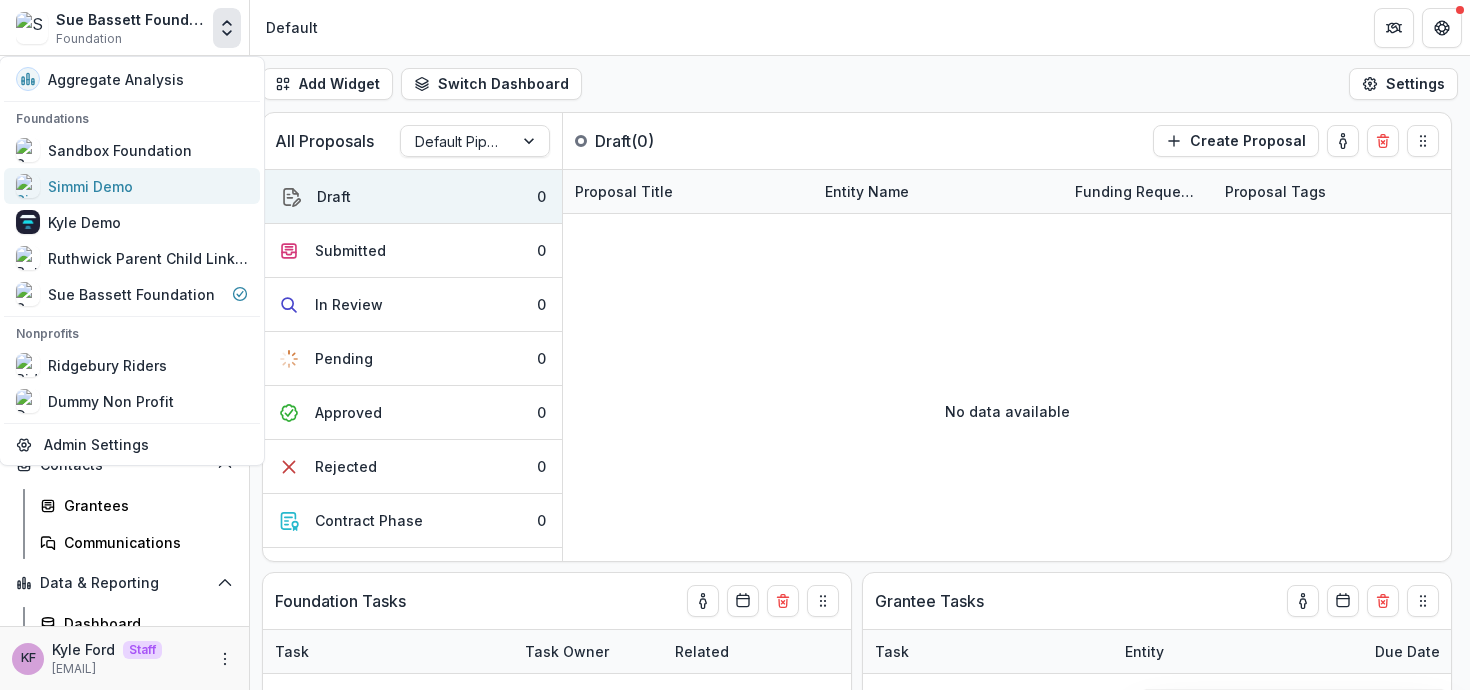 click on "Simmi Demo" at bounding box center [132, 186] 